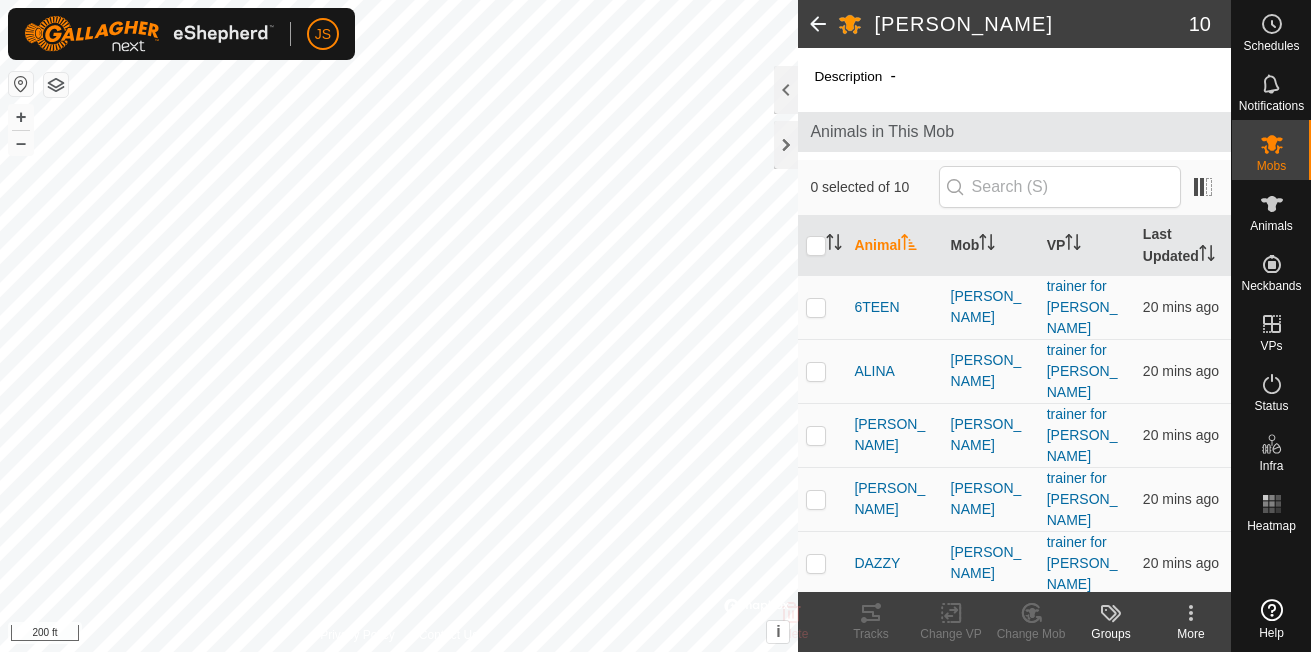 scroll, scrollTop: 0, scrollLeft: 0, axis: both 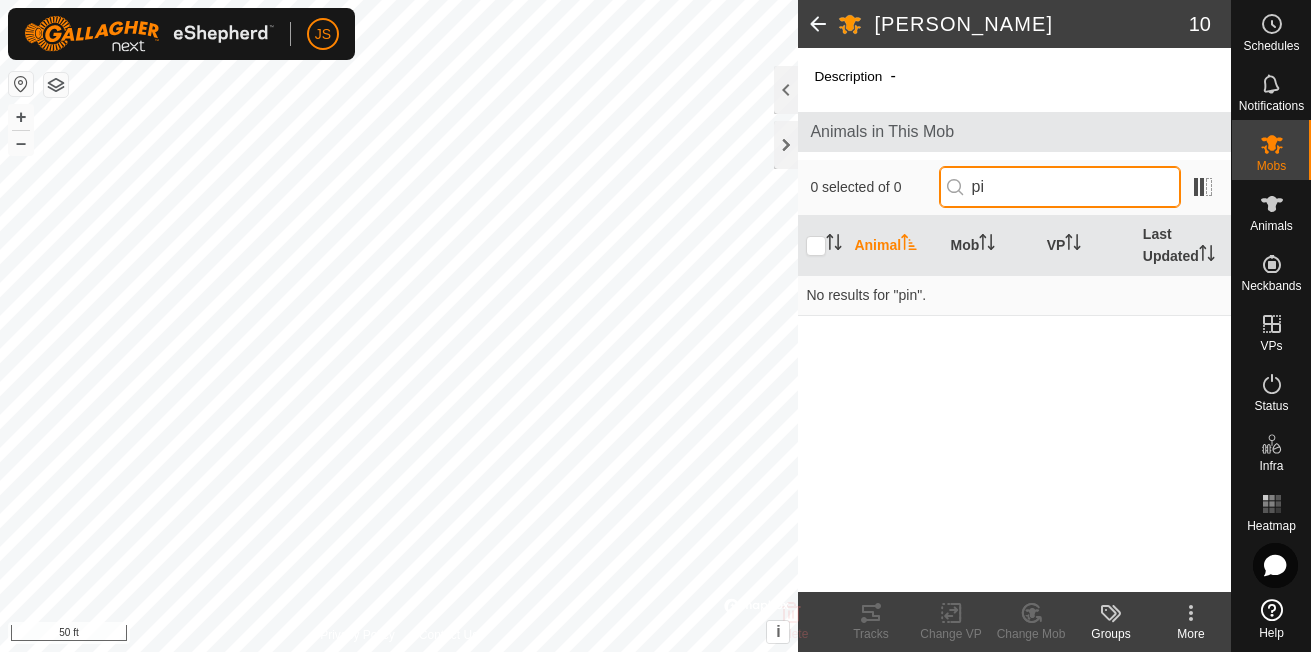 type on "p" 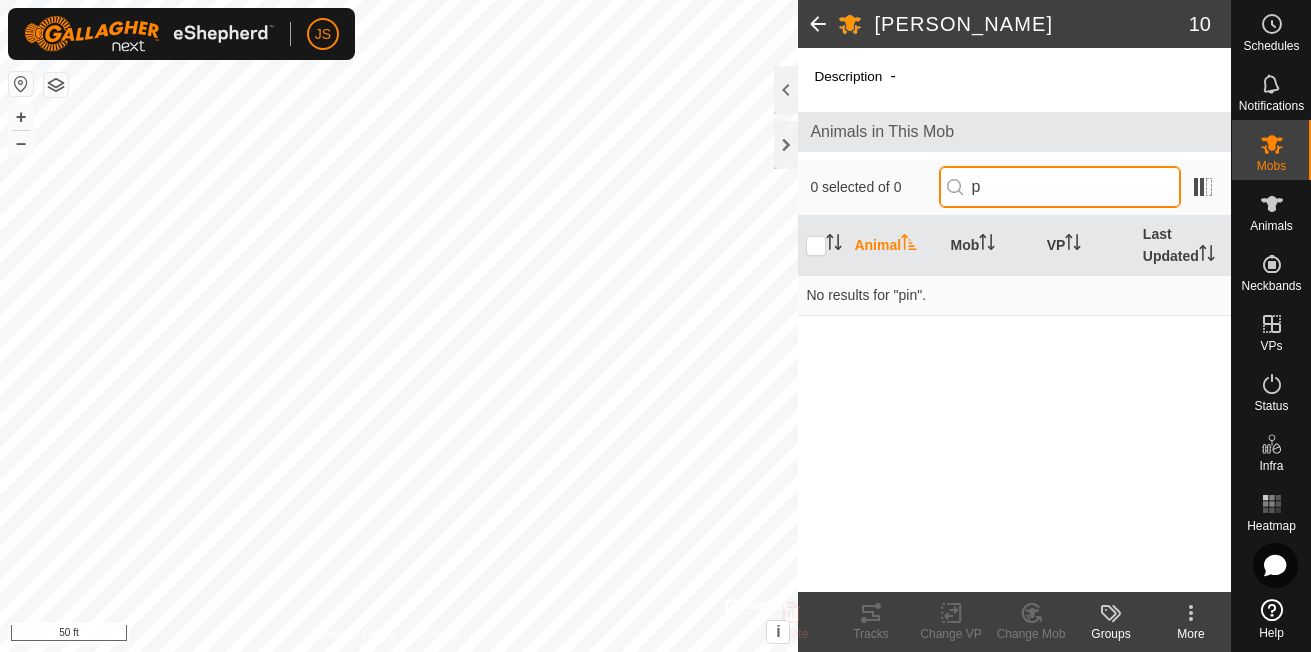 type 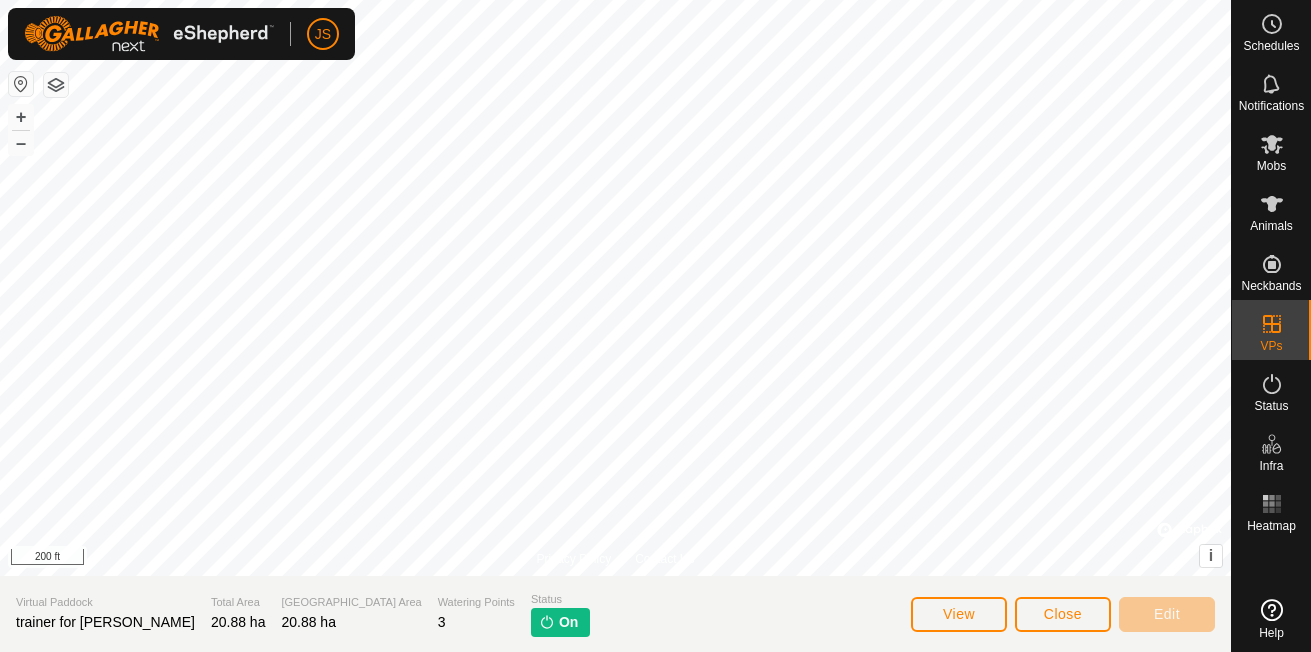scroll, scrollTop: 0, scrollLeft: 0, axis: both 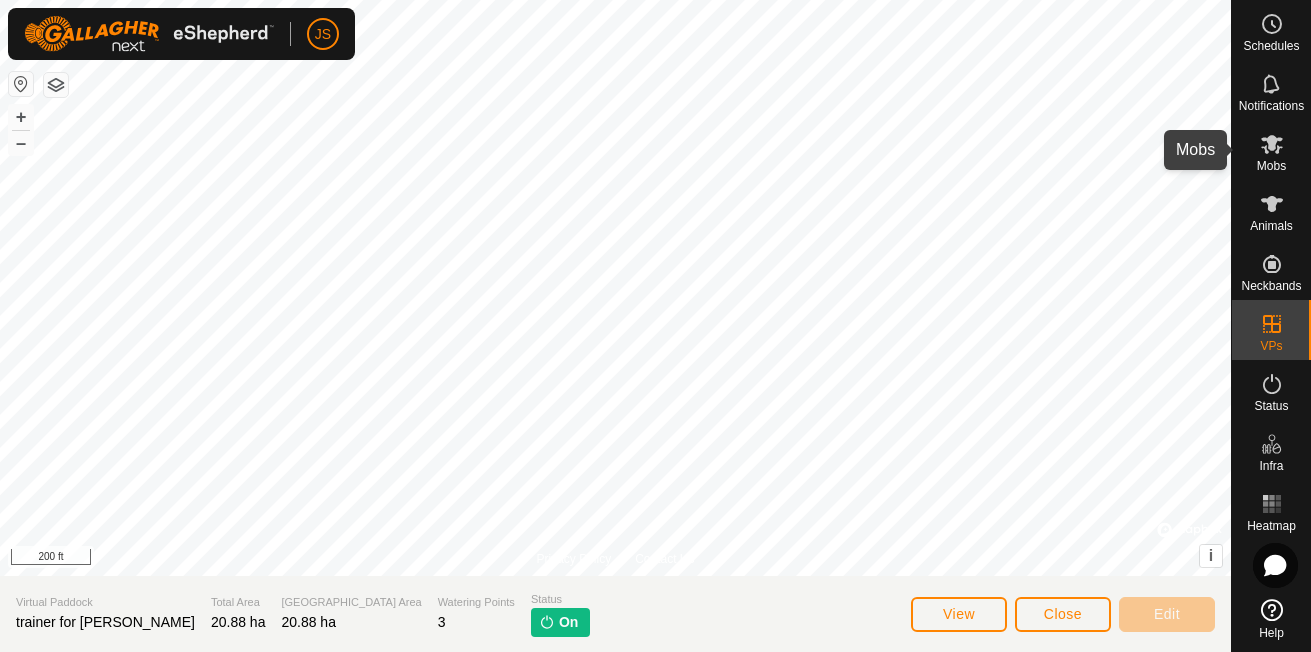 click 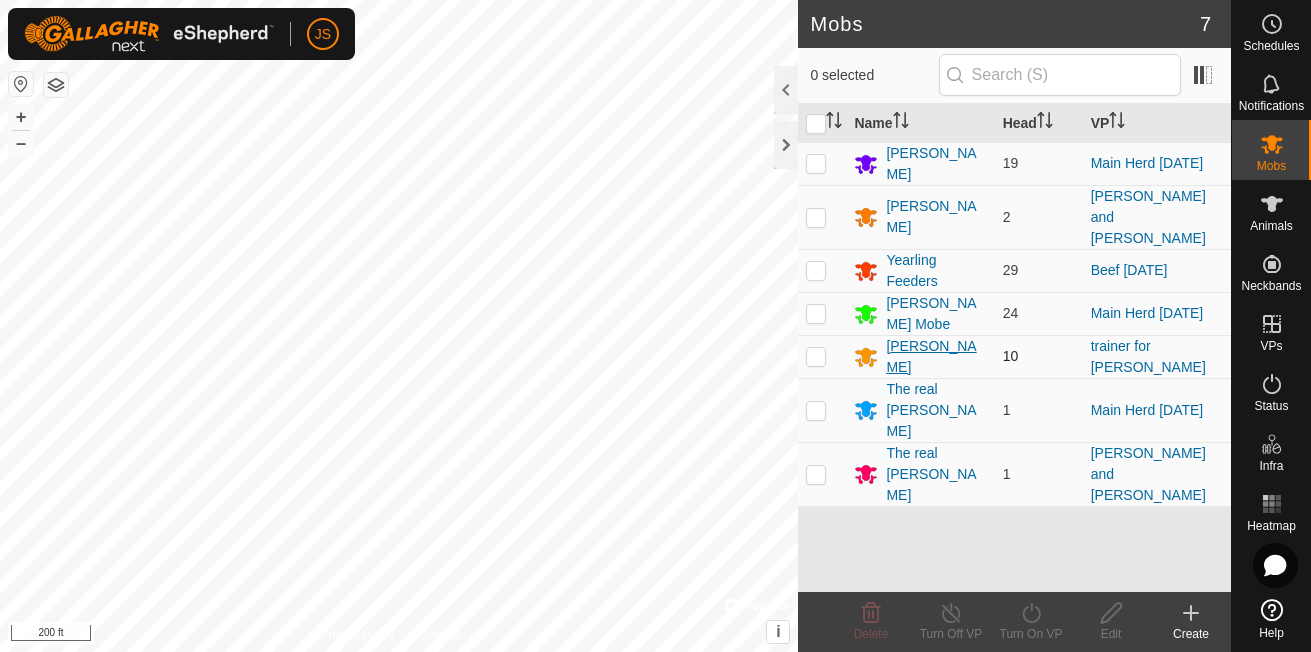 click on "[PERSON_NAME]" at bounding box center [936, 357] 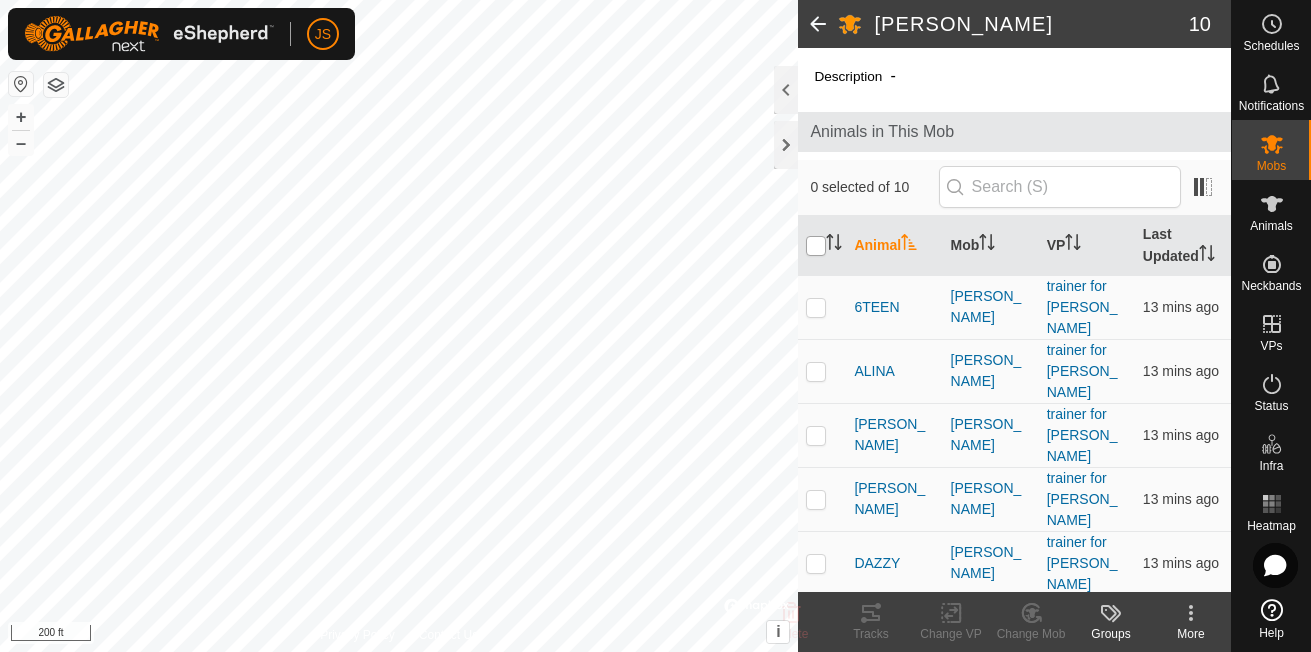 click at bounding box center [816, 246] 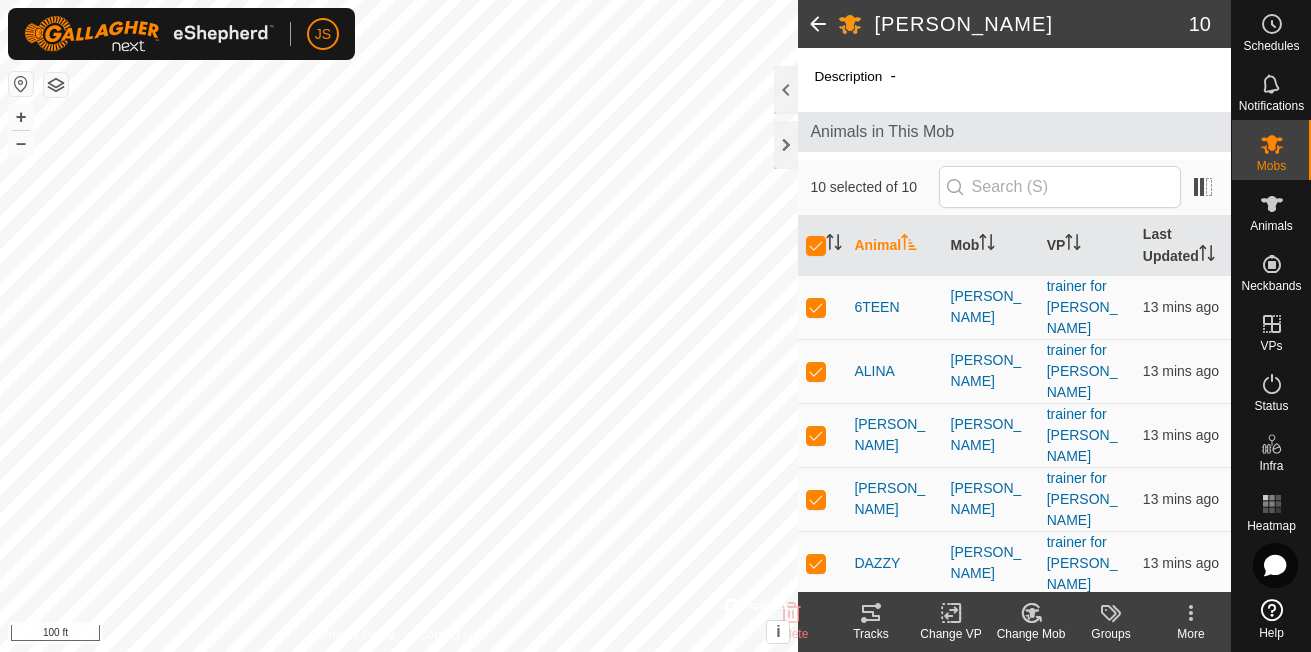 click on "JS Schedules Notifications Mobs Animals Neckbands VPs Status Infra Heatmap Help SCHIRACK 10 Description  - Animals in This Mob  10 selected of 10   Animal   Mob   VP   Last Updated   6TEEN   SCHIRACK  trainer for Alina  13 mins ago  ALINA   SCHIRACK  trainer for Alina  13 mins ago  CORA   SCHIRACK  trainer for Alina  13 mins ago  DARL   SCHIRACK  trainer for Alina  13 mins ago  DAZZY   SCHIRACK  trainer for Alina  13 mins ago  EEYORE   SCHIRACK  trainer for Alina  13 mins ago  MAGGIE   SCHIRACK  trainer for Alina  13 mins ago  OLIVIA   SCHIRACK  trainer for Alina  13 mins ago  ROCKY   SCHIRACK  trainer for Alina  13 mins ago  STARR   SCHIRACK  trainer for Alina  13 mins ago Delete  Tracks   Change VP   Change Mob   Groups   More  Privacy Policy Contact Us
DARL
4064300106
SCHIRACK
trainer for Alina + – ⇧ i ©  Mapbox , ©  OpenStreetMap ,  Improve this map 100 ft" at bounding box center (655, 326) 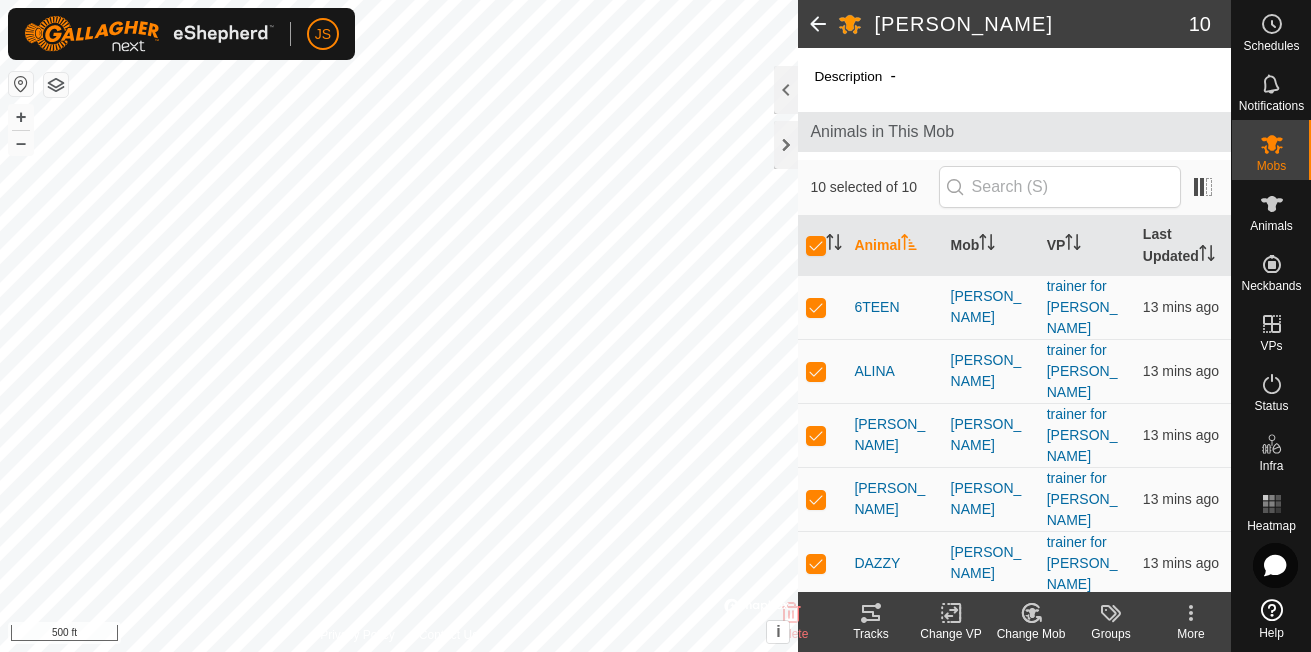 click 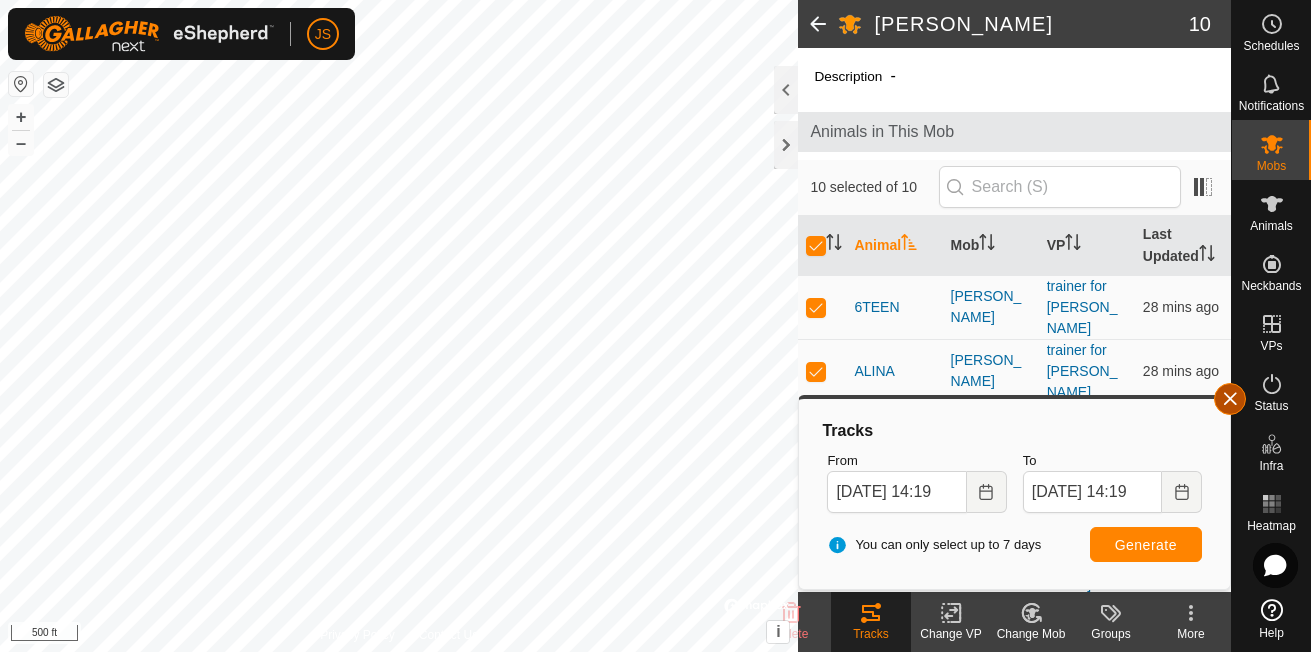 click at bounding box center (1230, 399) 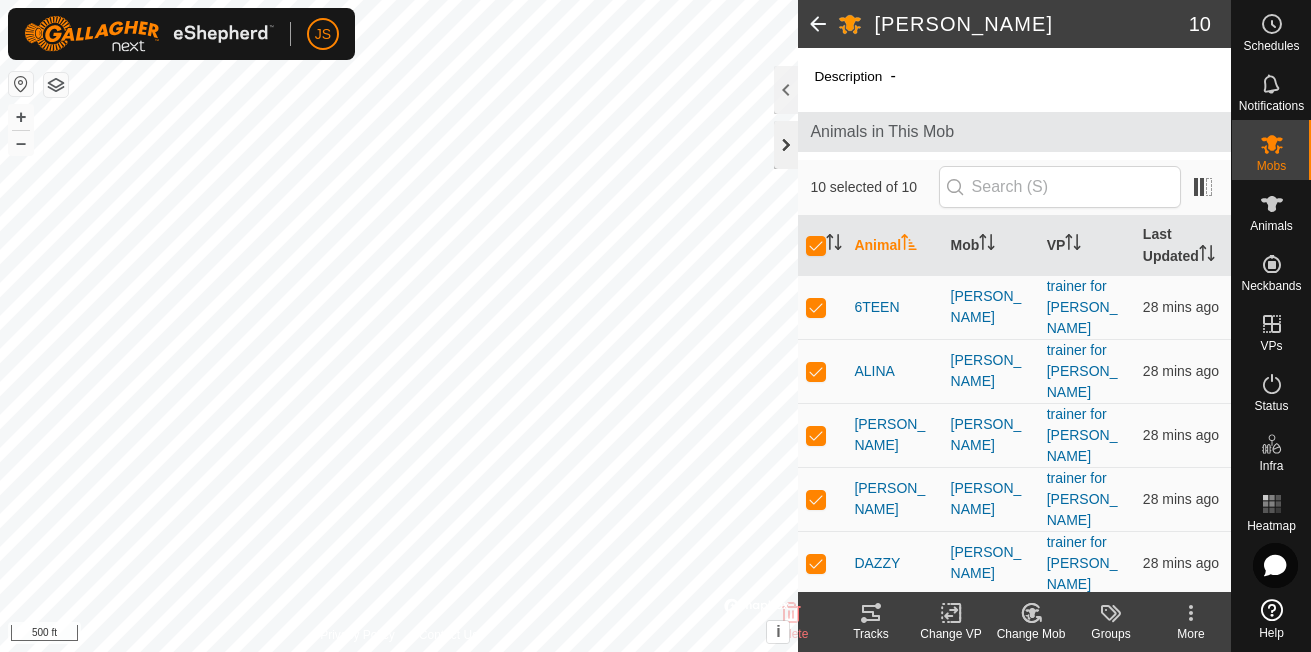 click 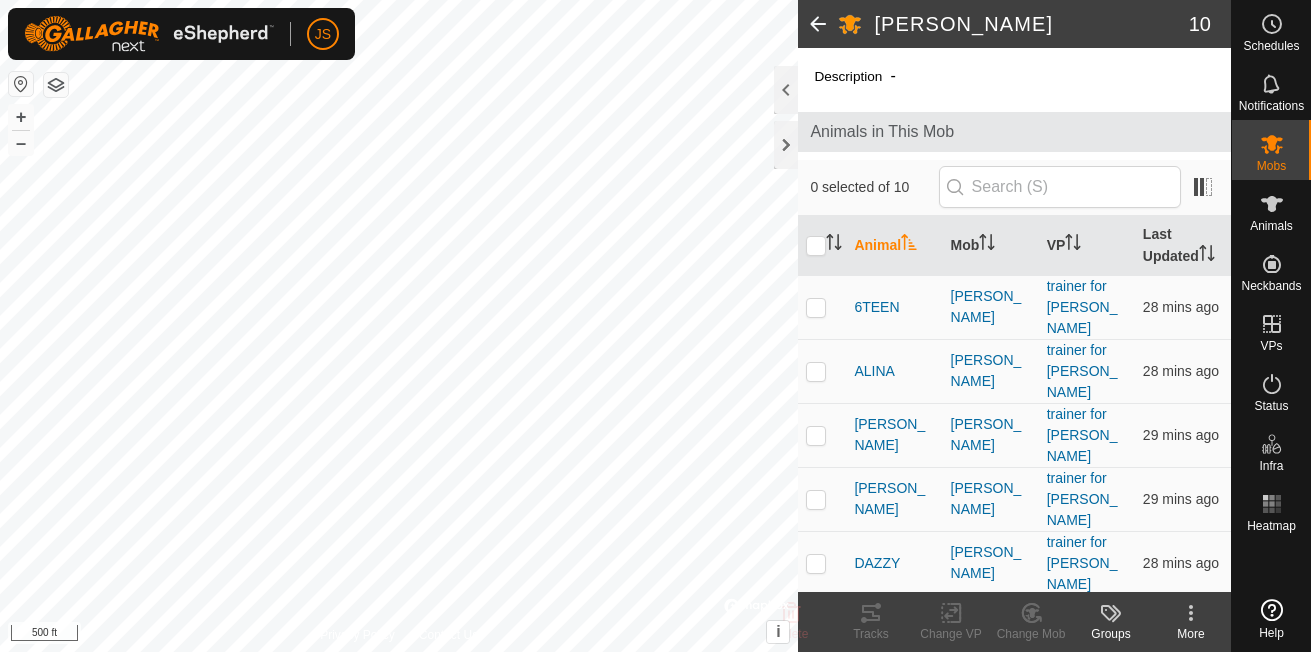 scroll, scrollTop: 0, scrollLeft: 0, axis: both 